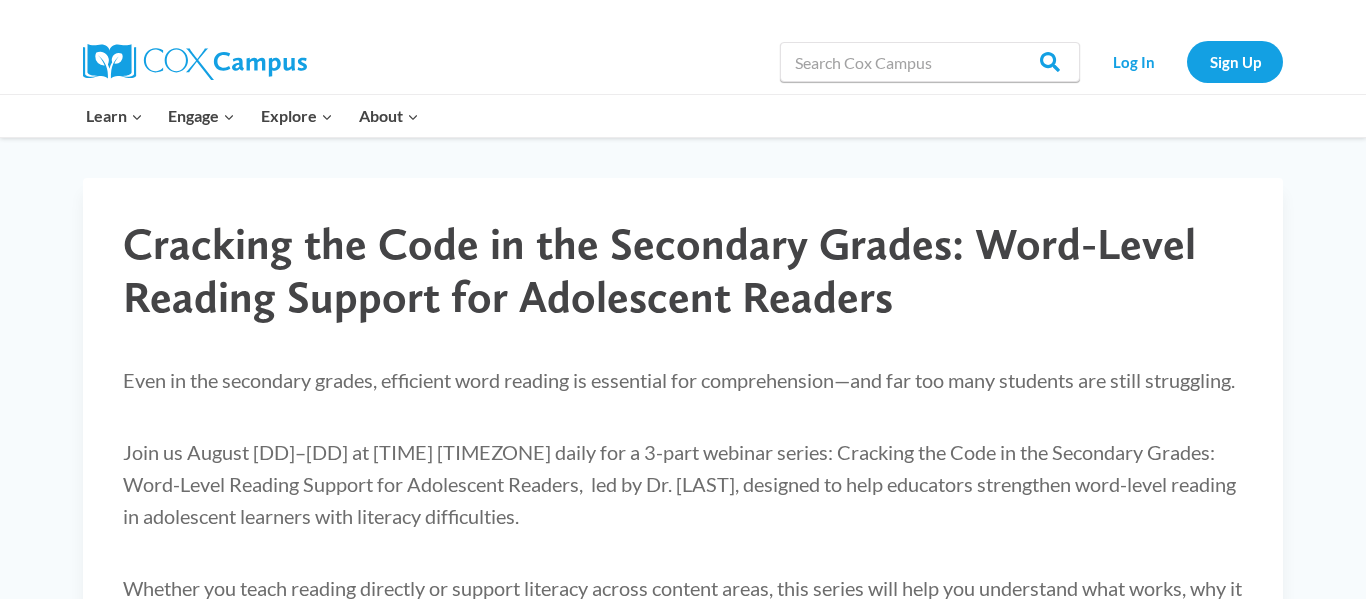 scroll, scrollTop: 394, scrollLeft: 0, axis: vertical 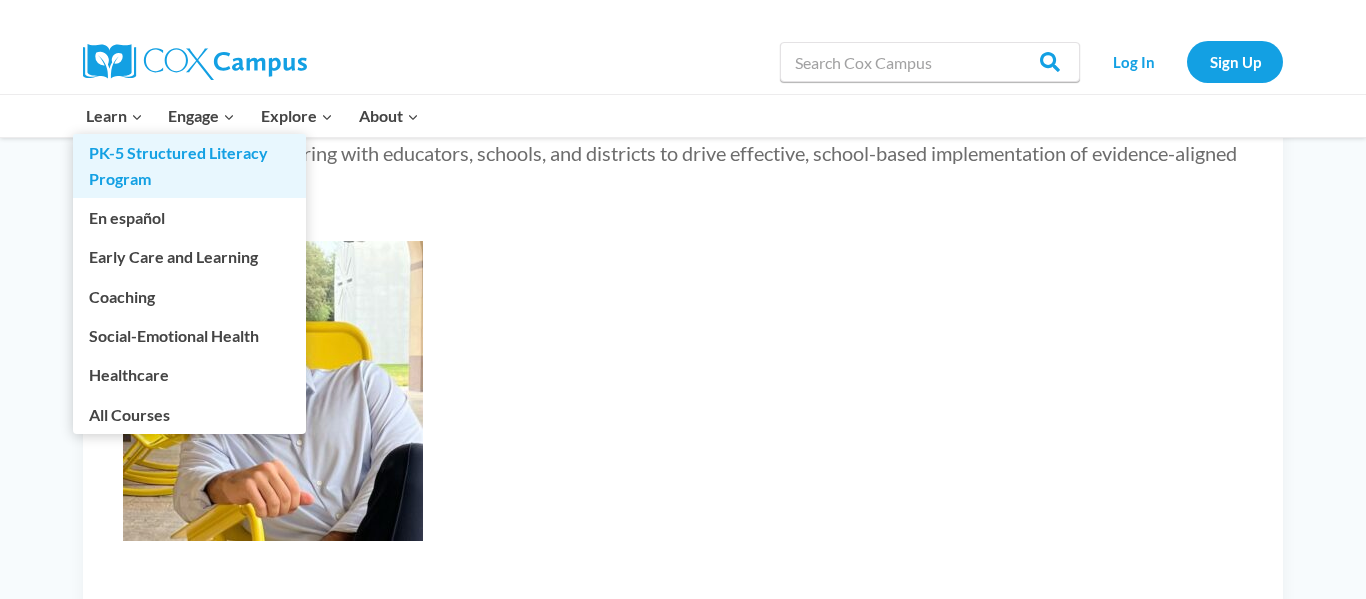 click on "PK-5 Structured Literacy Program" at bounding box center (189, 166) 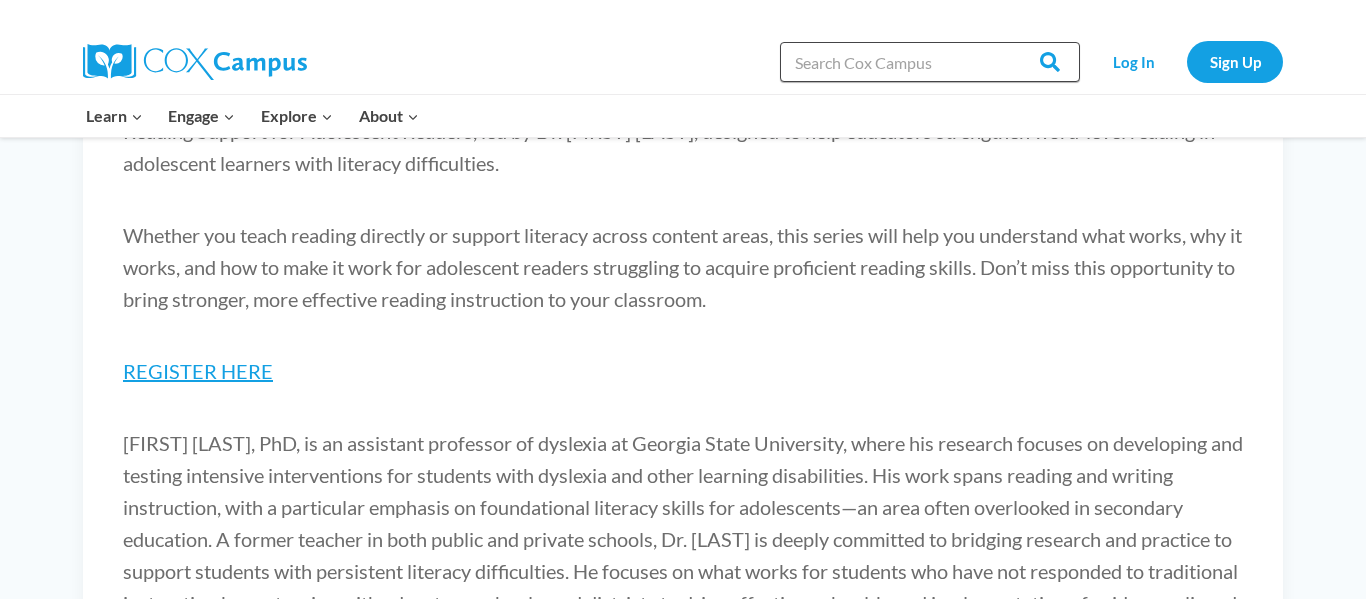 click on "Search in https://coxcampus.org/" at bounding box center (930, 62) 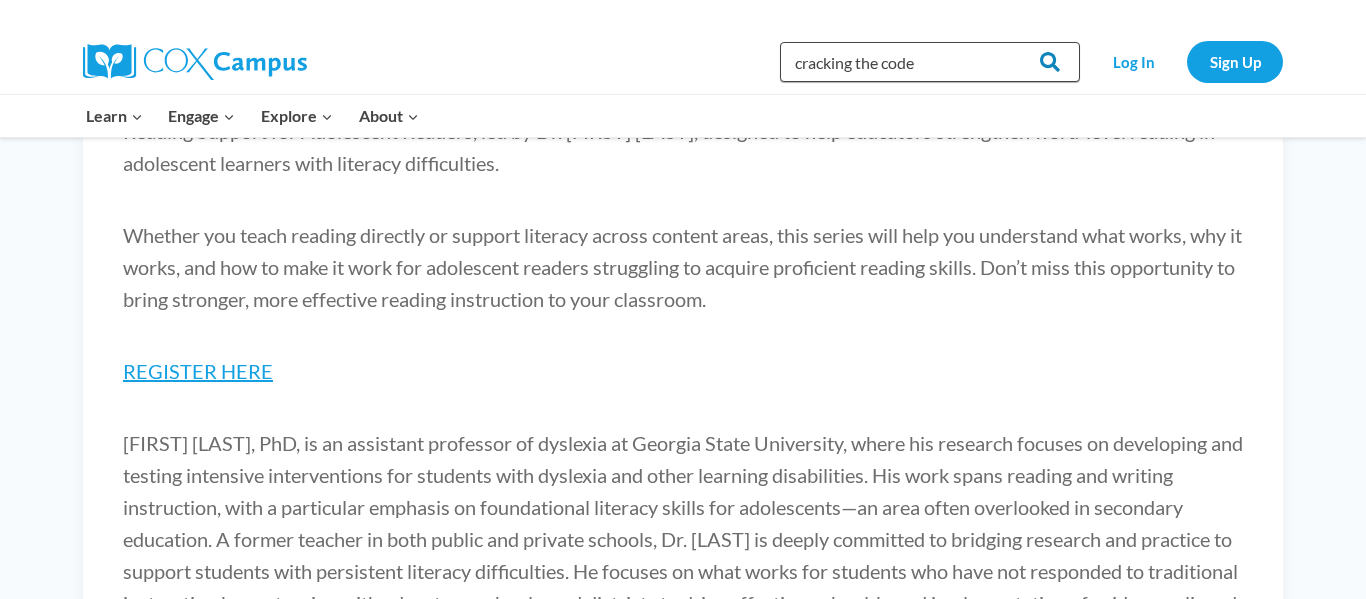 type on "cracking the code" 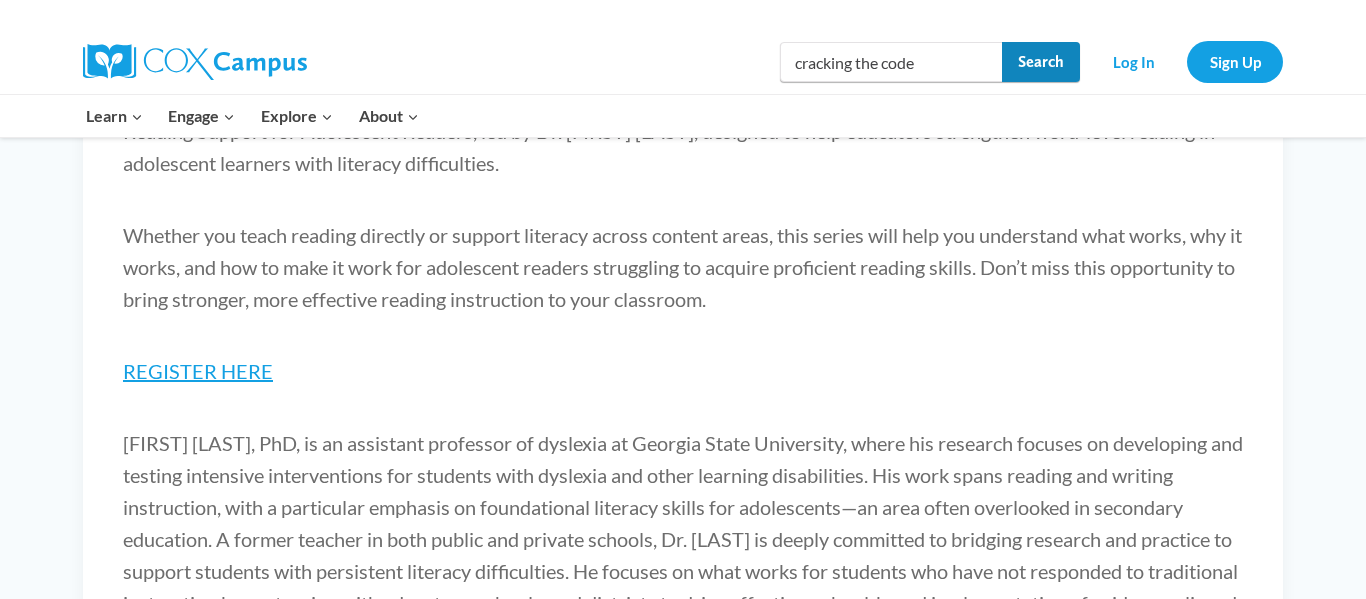 click on "Search" at bounding box center [1041, 62] 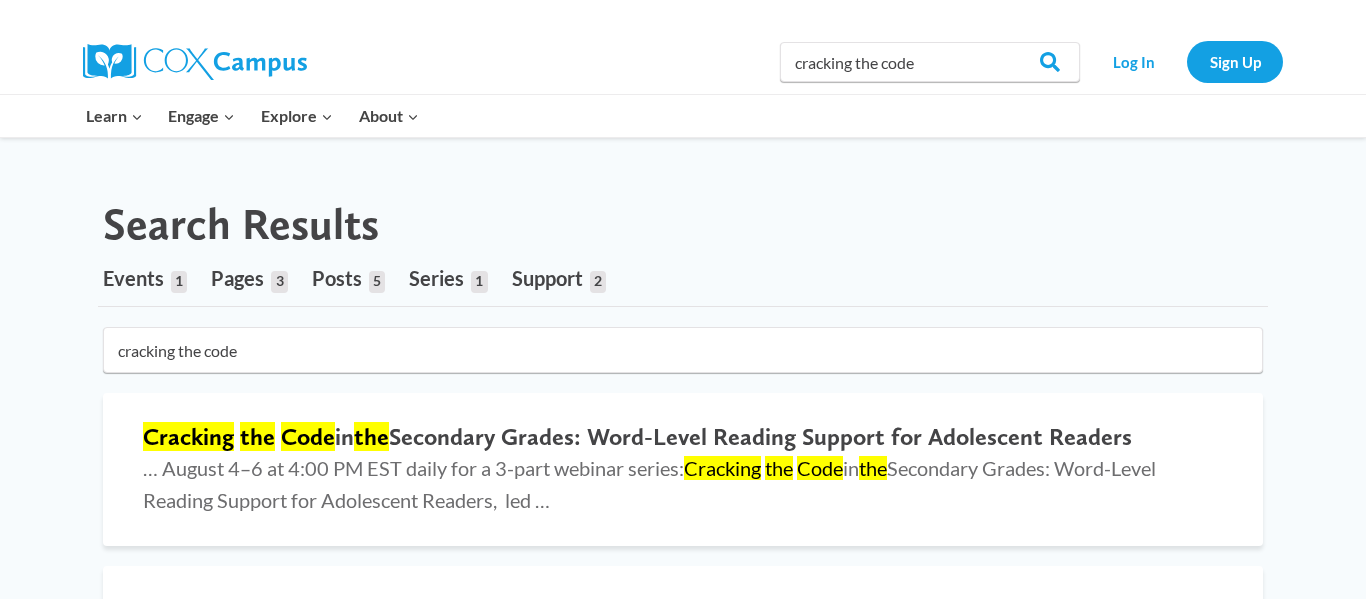 scroll, scrollTop: 0, scrollLeft: 0, axis: both 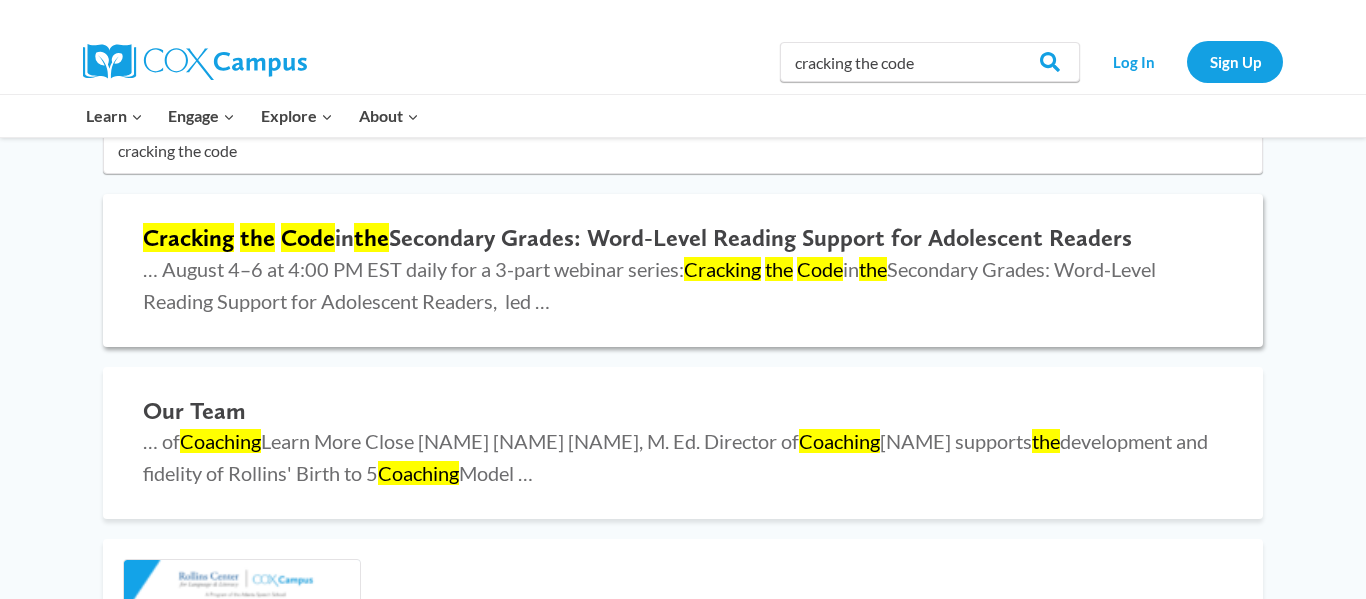 click on "… August 4–6 at 4:00 PM EST daily for a 3-part webinar series: Cracking the Code in the [State] Grades: Word-Level Reading Support for Adolescent Readers, led …" at bounding box center (649, 285) 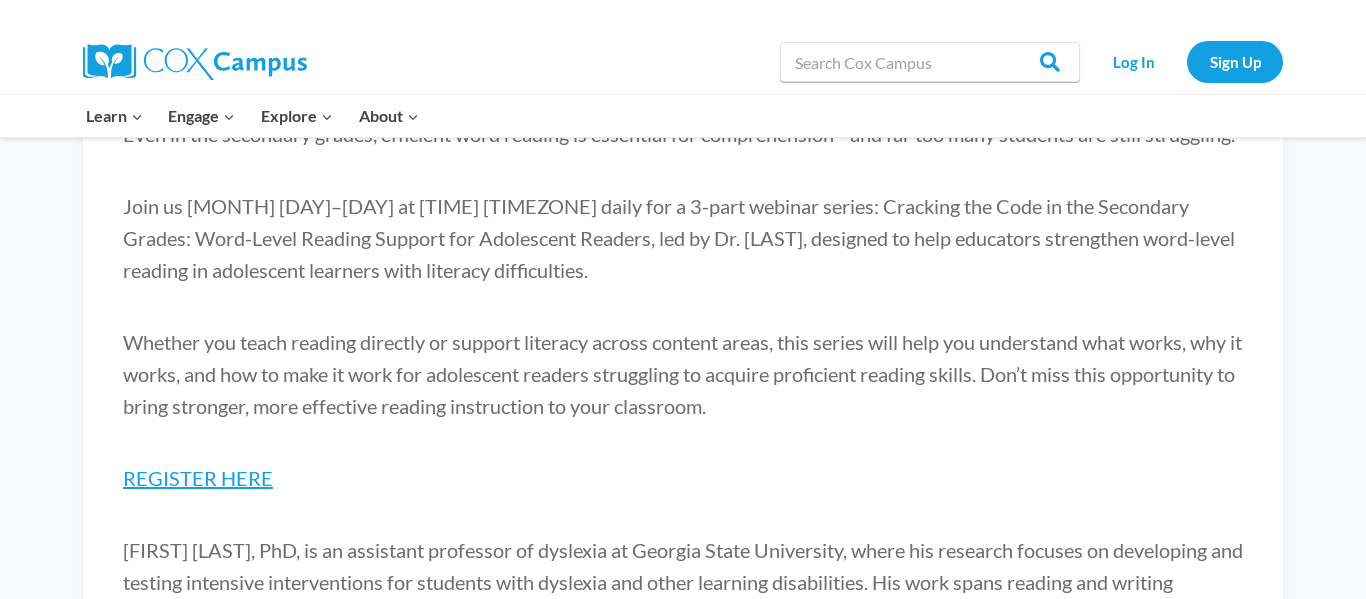 scroll, scrollTop: 309, scrollLeft: 0, axis: vertical 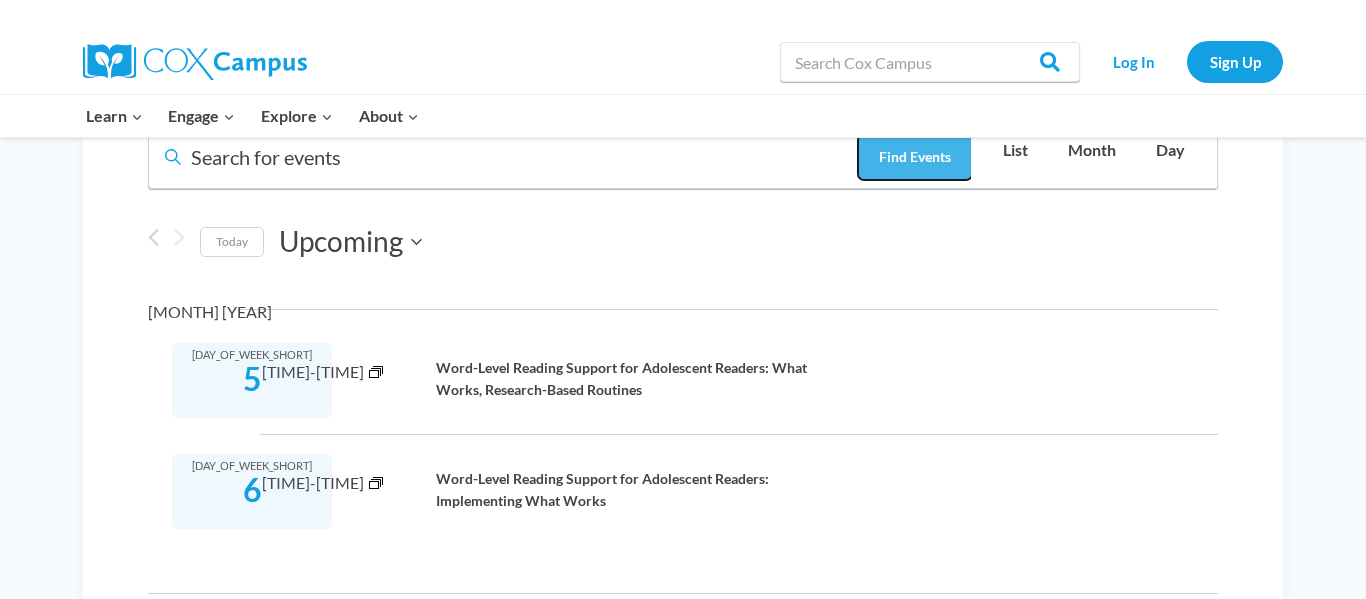 click on "Find Events" at bounding box center [915, 157] 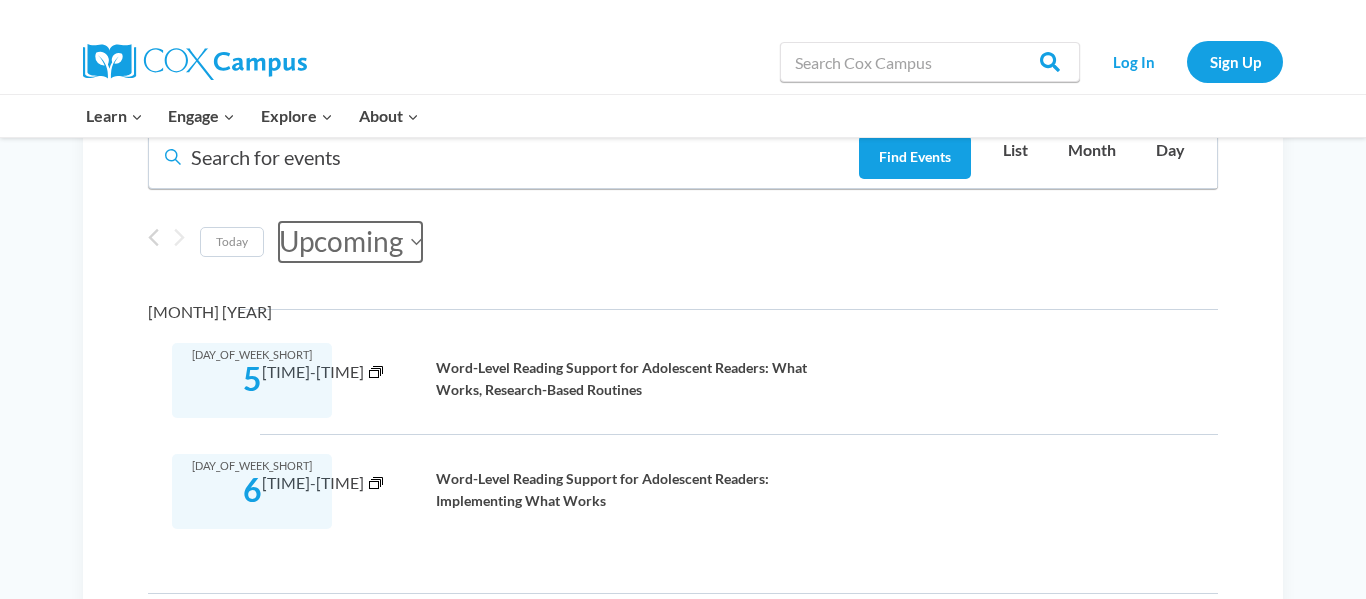 click on "Upcoming" at bounding box center (341, 242) 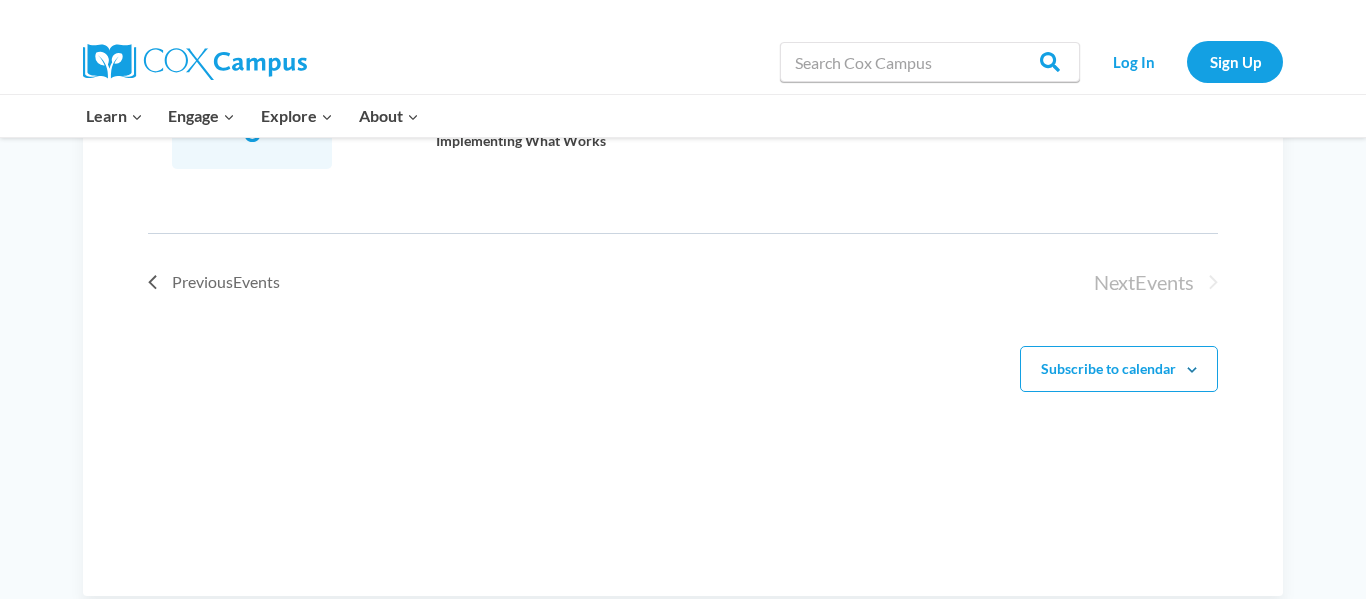 scroll, scrollTop: 1651, scrollLeft: 0, axis: vertical 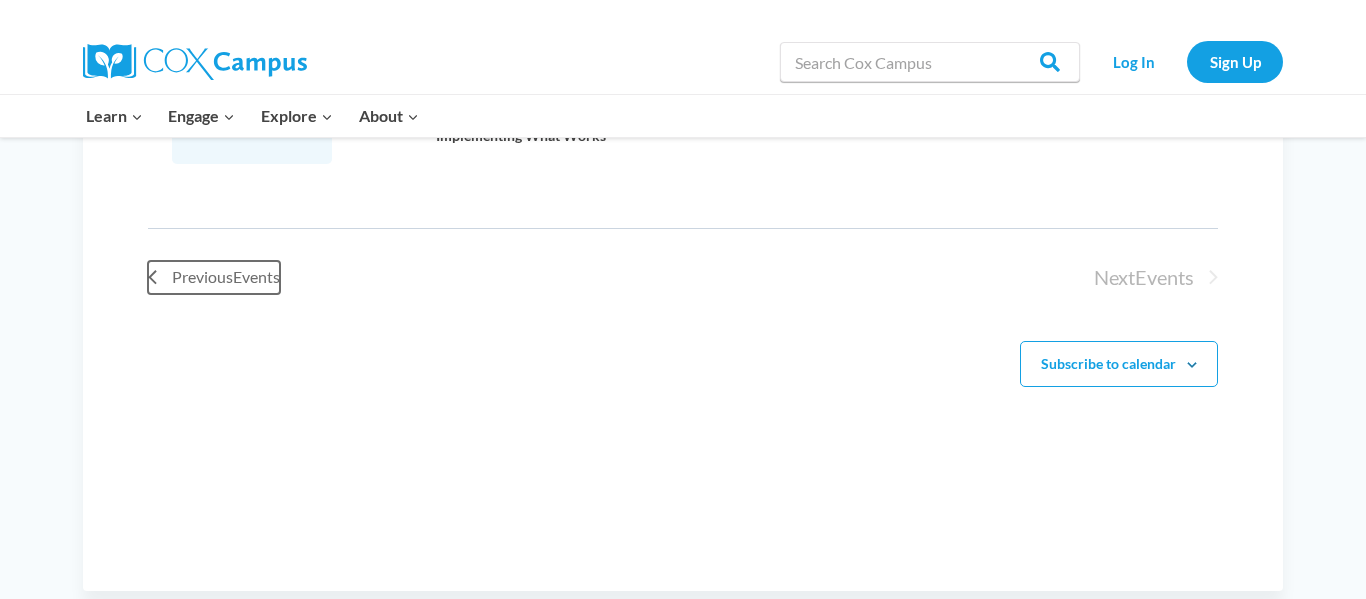 click on "Previous  Events" at bounding box center [214, 277] 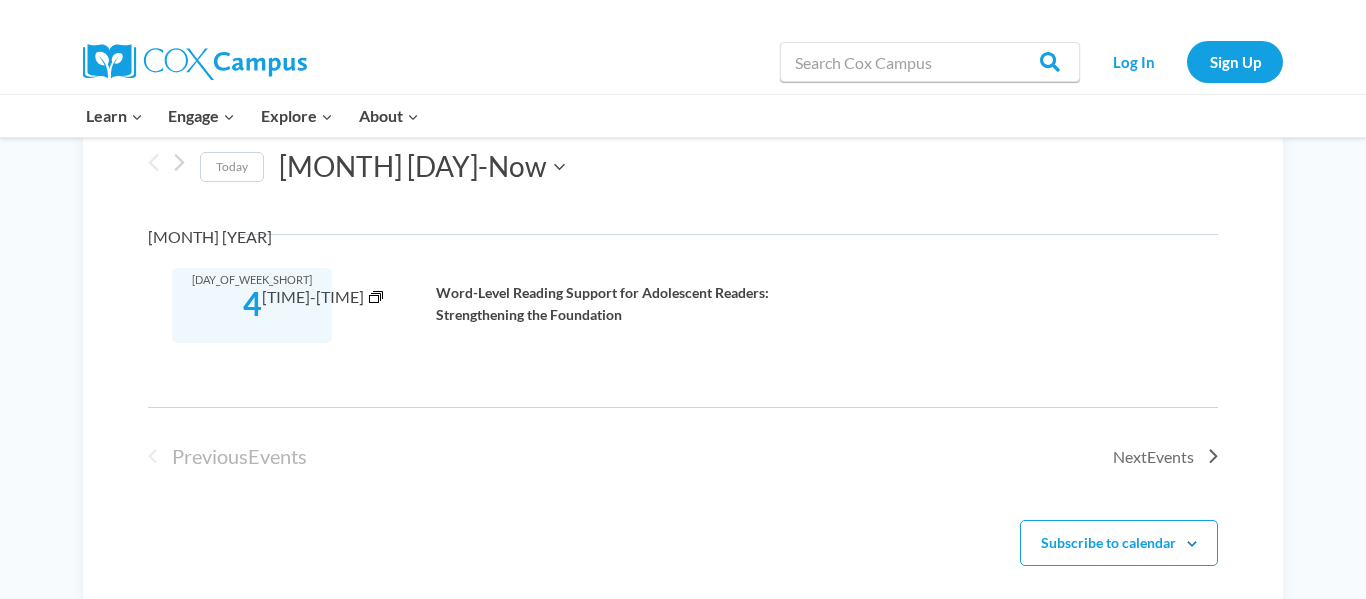 scroll, scrollTop: 1359, scrollLeft: 0, axis: vertical 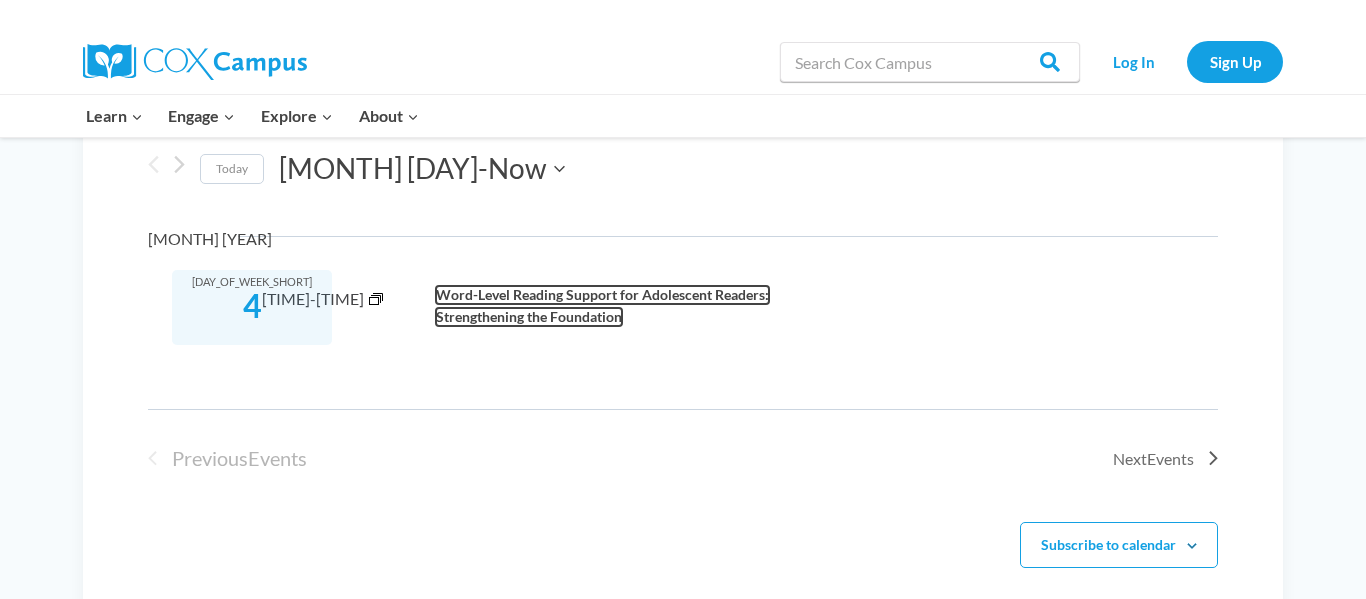 click on "Word-Level Reading Support for Adolescent Readers: Strengthening the Foundation" at bounding box center (602, 306) 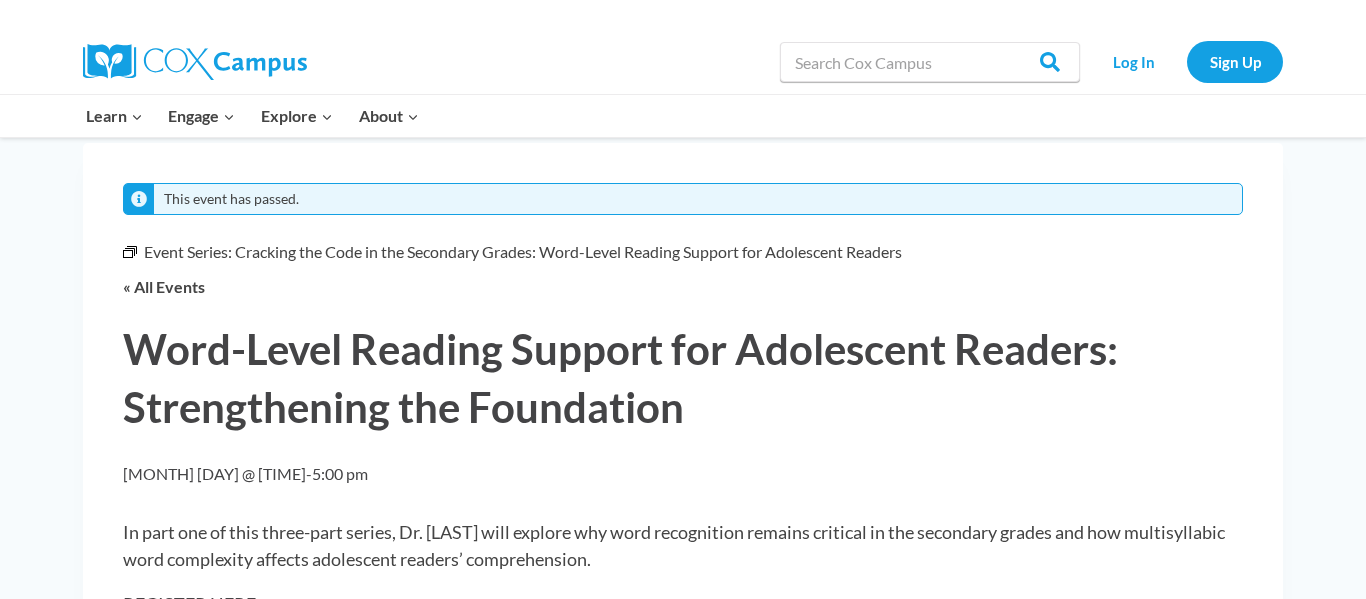 scroll, scrollTop: 293, scrollLeft: 0, axis: vertical 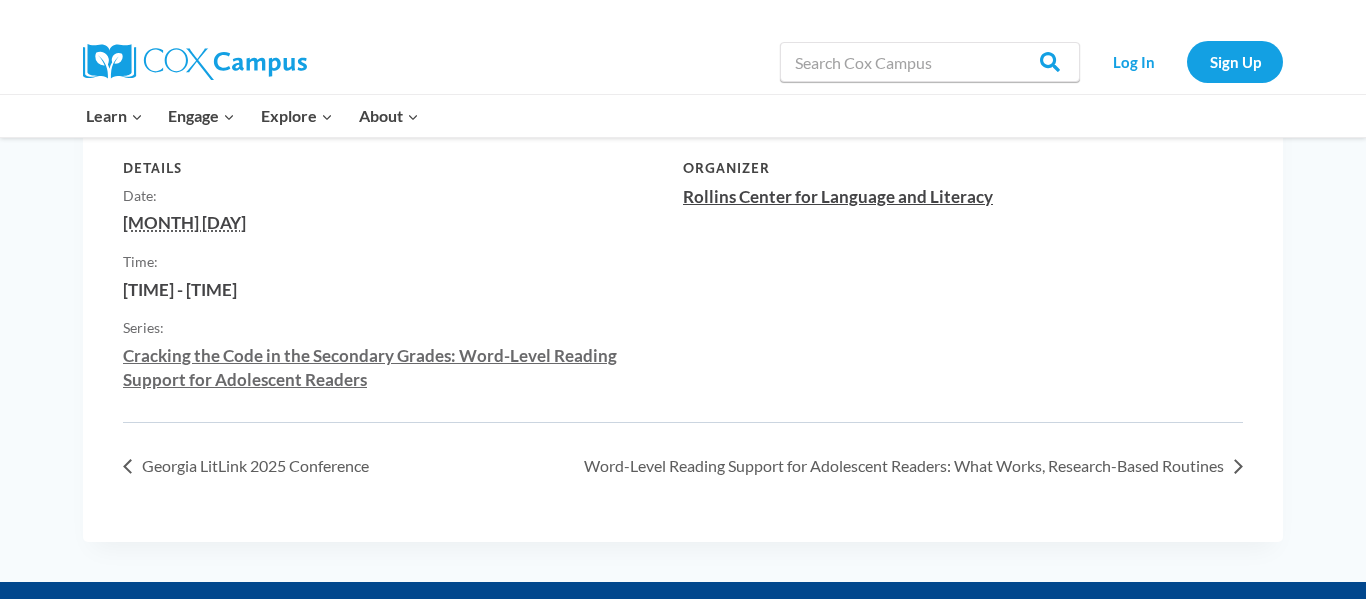click on "Cracking the Code in the Secondary Grades: Word-Level Reading Support for Adolescent Readers" at bounding box center (370, 367) 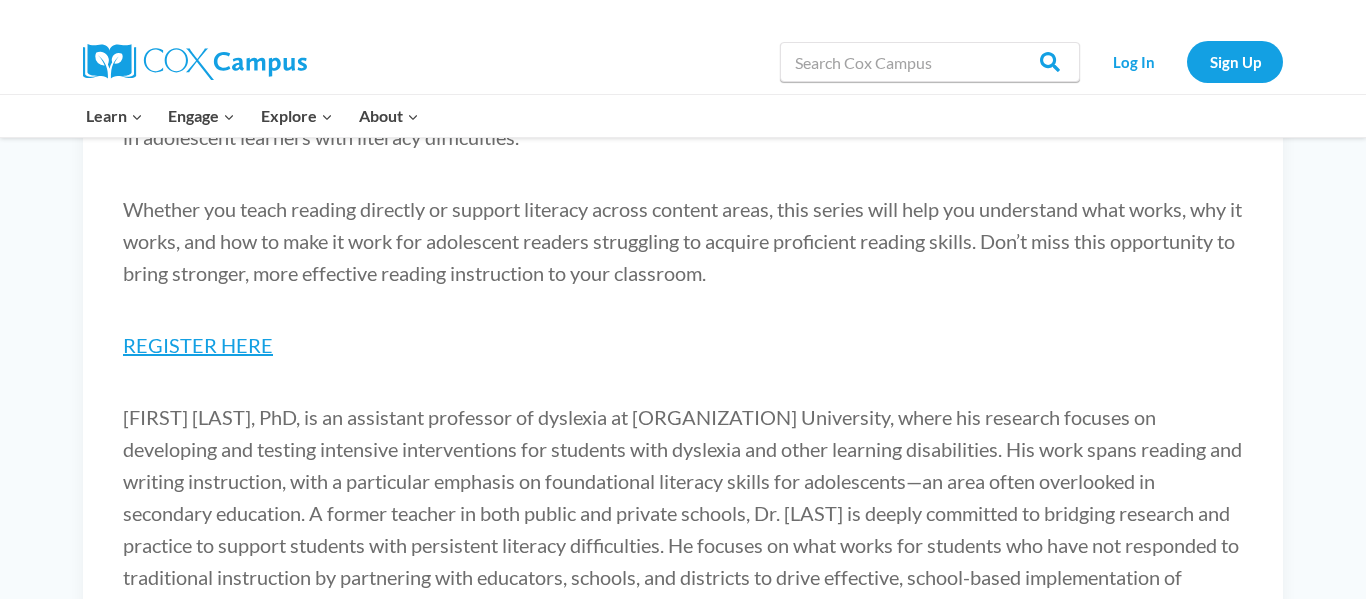 scroll, scrollTop: 0, scrollLeft: 0, axis: both 